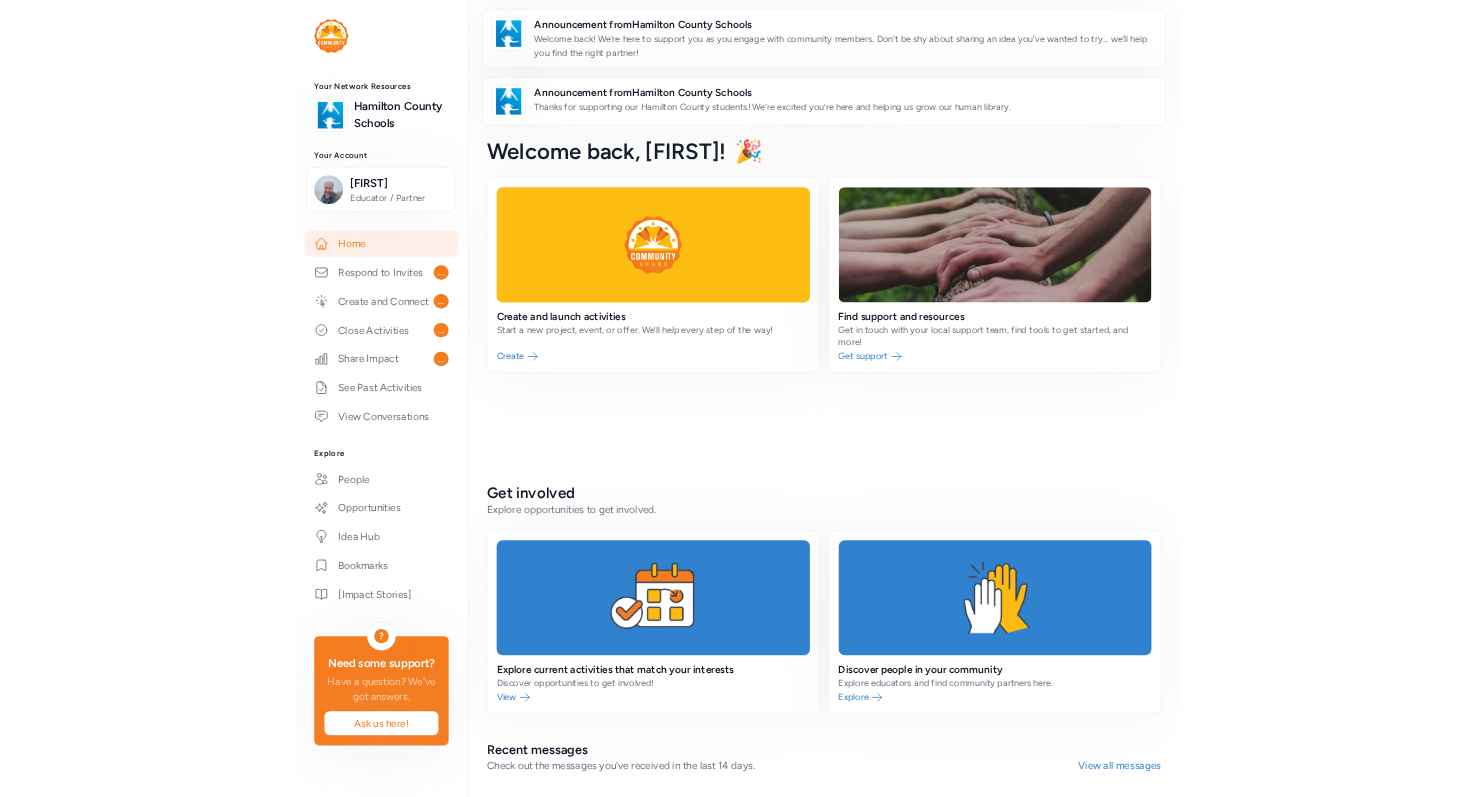 scroll, scrollTop: 0, scrollLeft: 0, axis: both 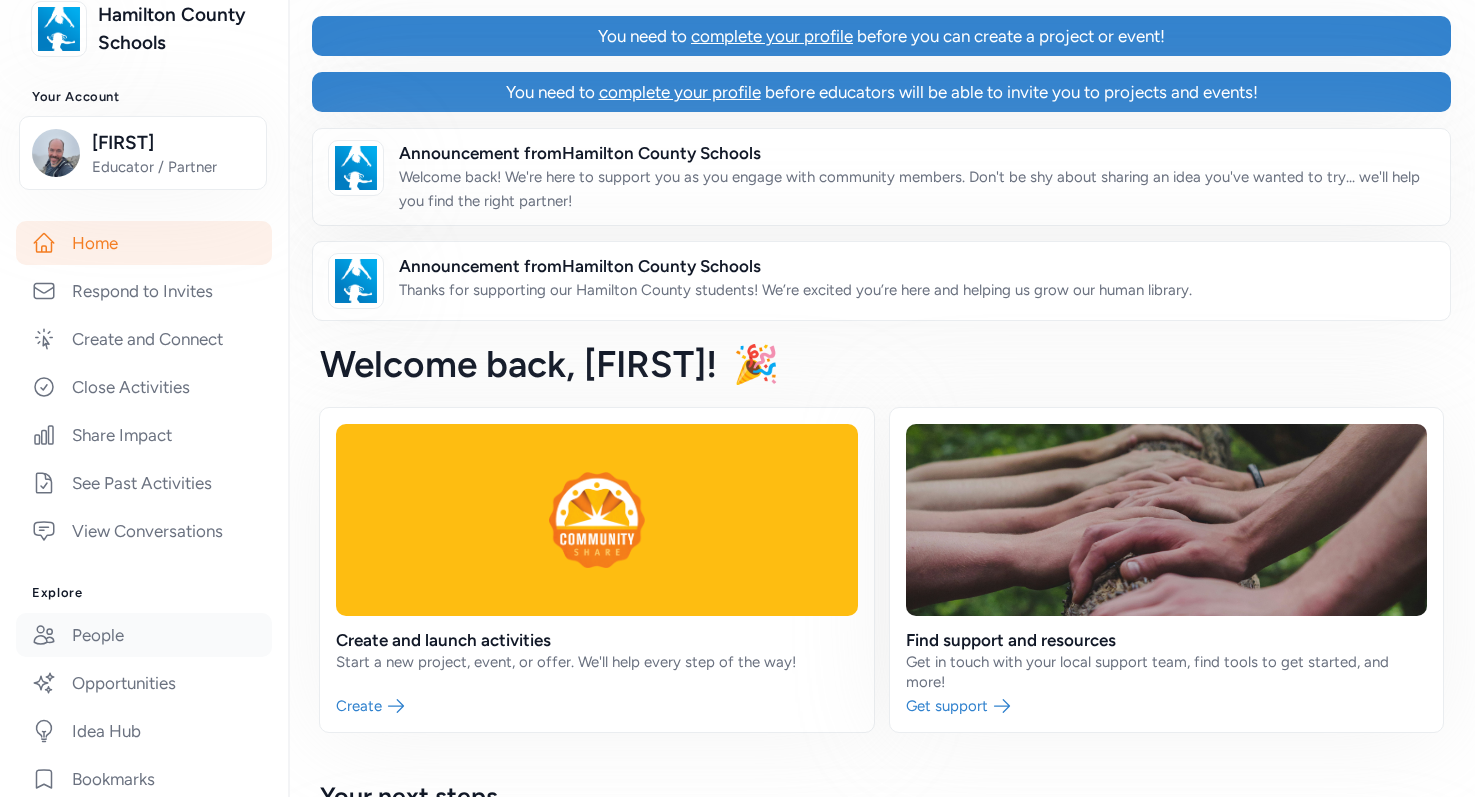 click on "People" at bounding box center (144, 635) 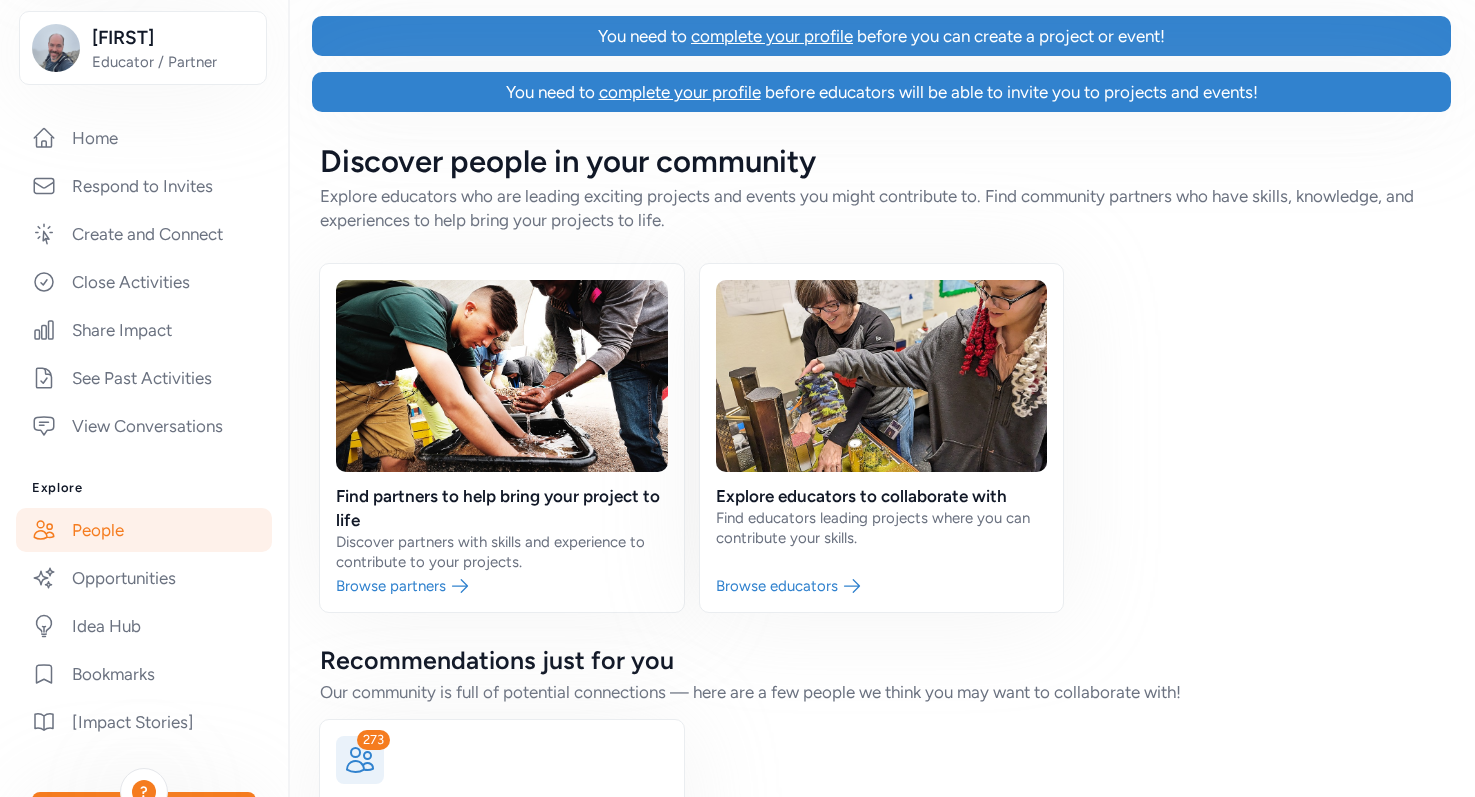 scroll, scrollTop: 275, scrollLeft: 0, axis: vertical 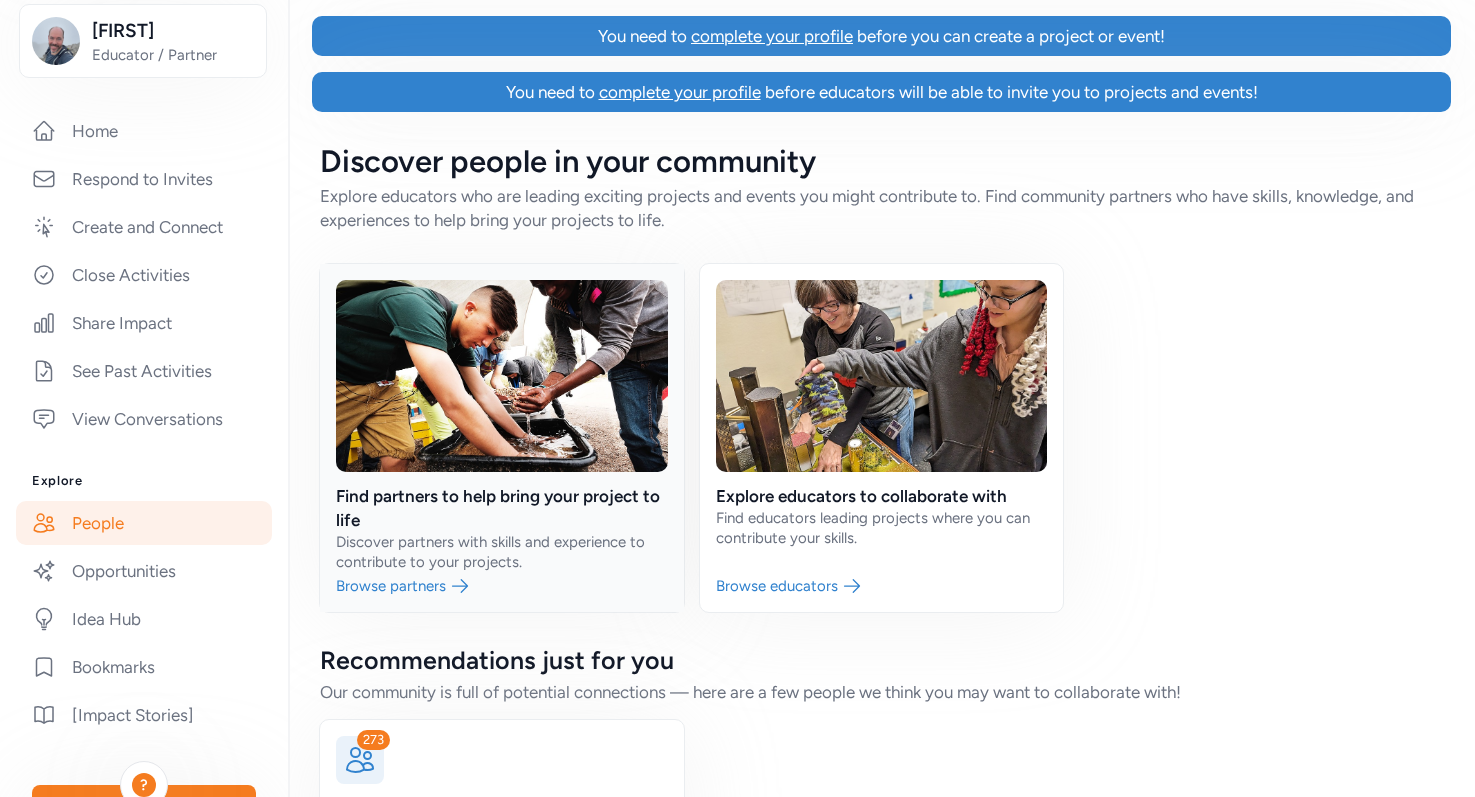click at bounding box center [502, 438] 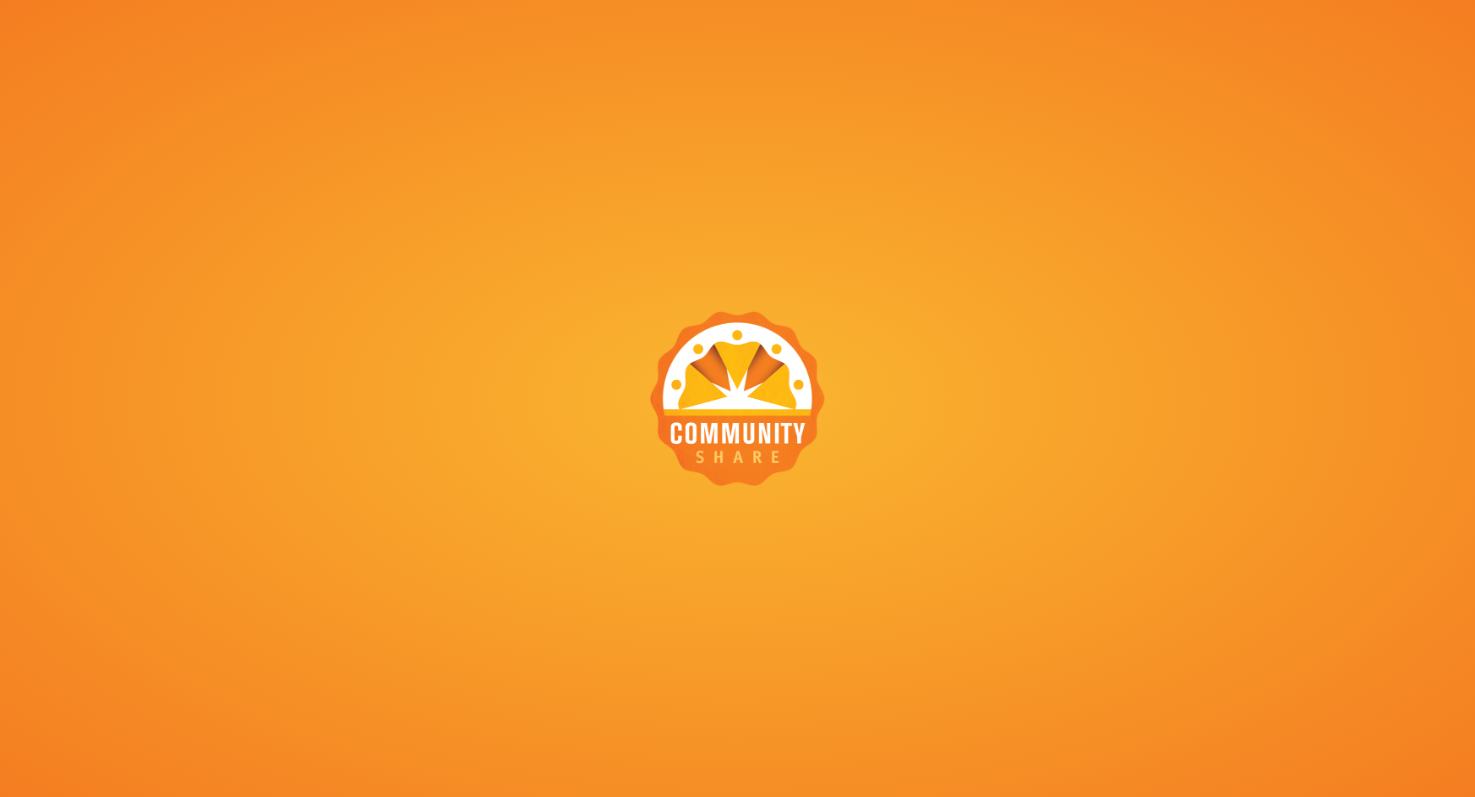 scroll, scrollTop: 0, scrollLeft: 0, axis: both 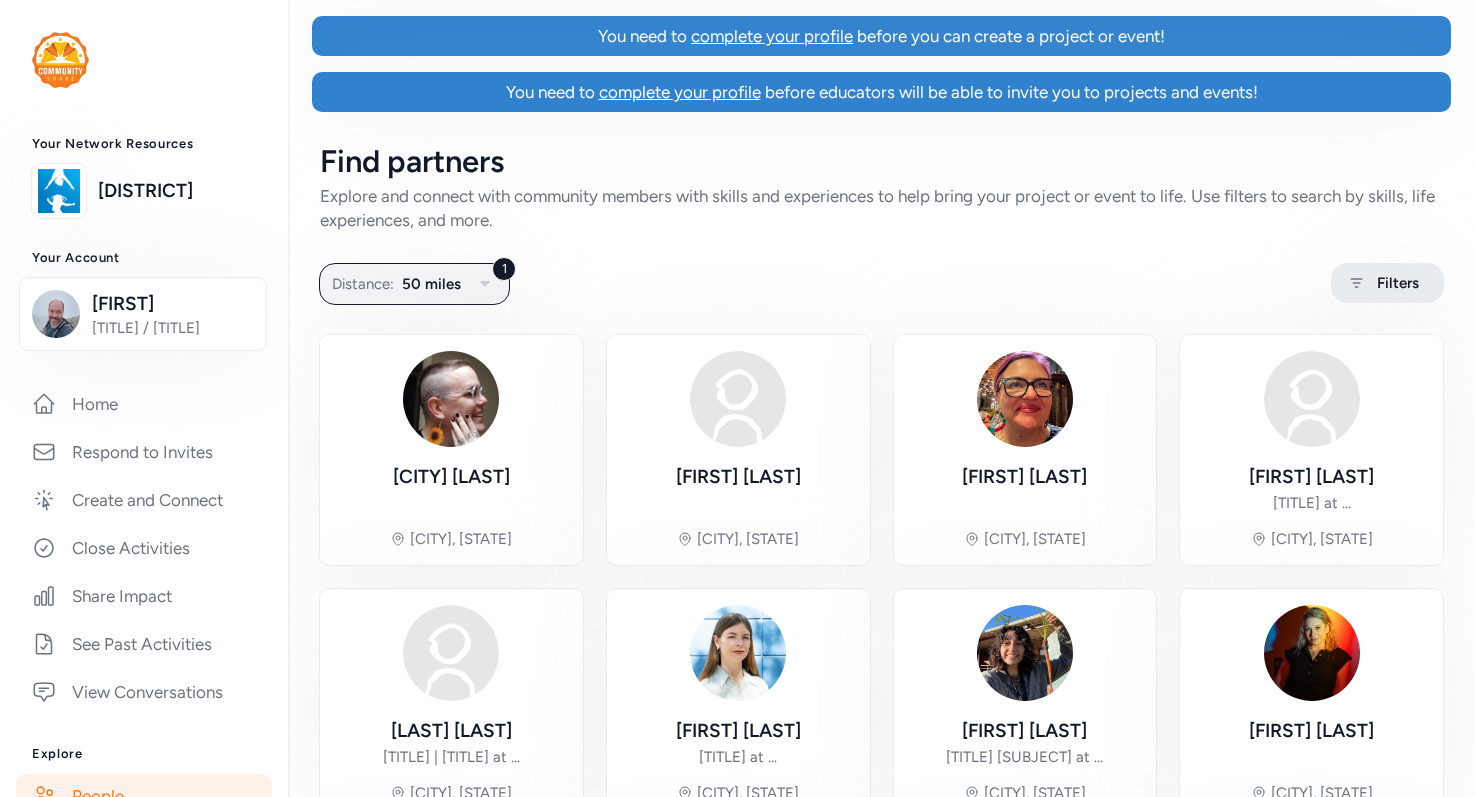 click on "Filters" at bounding box center (1398, 283) 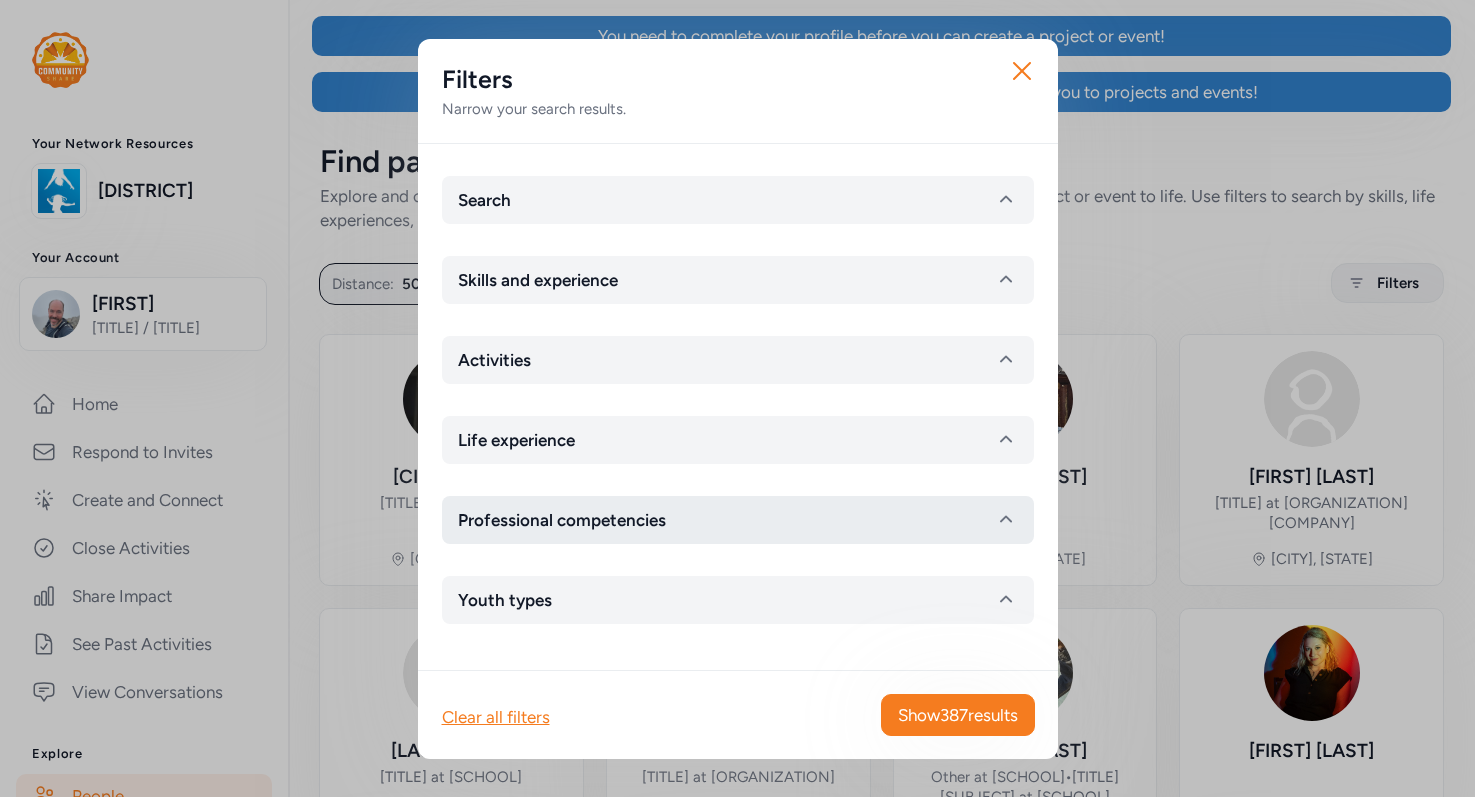 click on "Professional competencies" at bounding box center [562, 520] 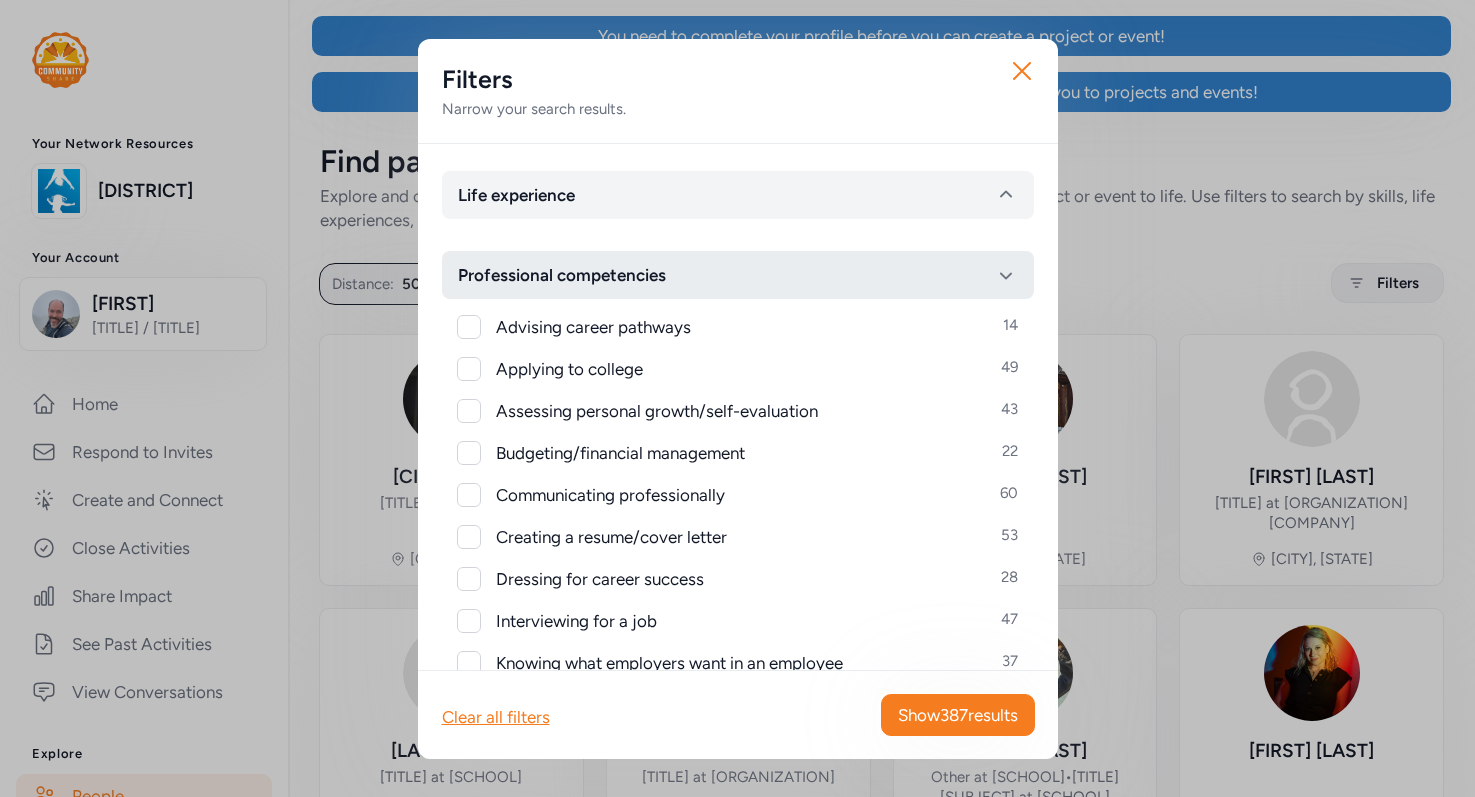 scroll, scrollTop: 250, scrollLeft: 0, axis: vertical 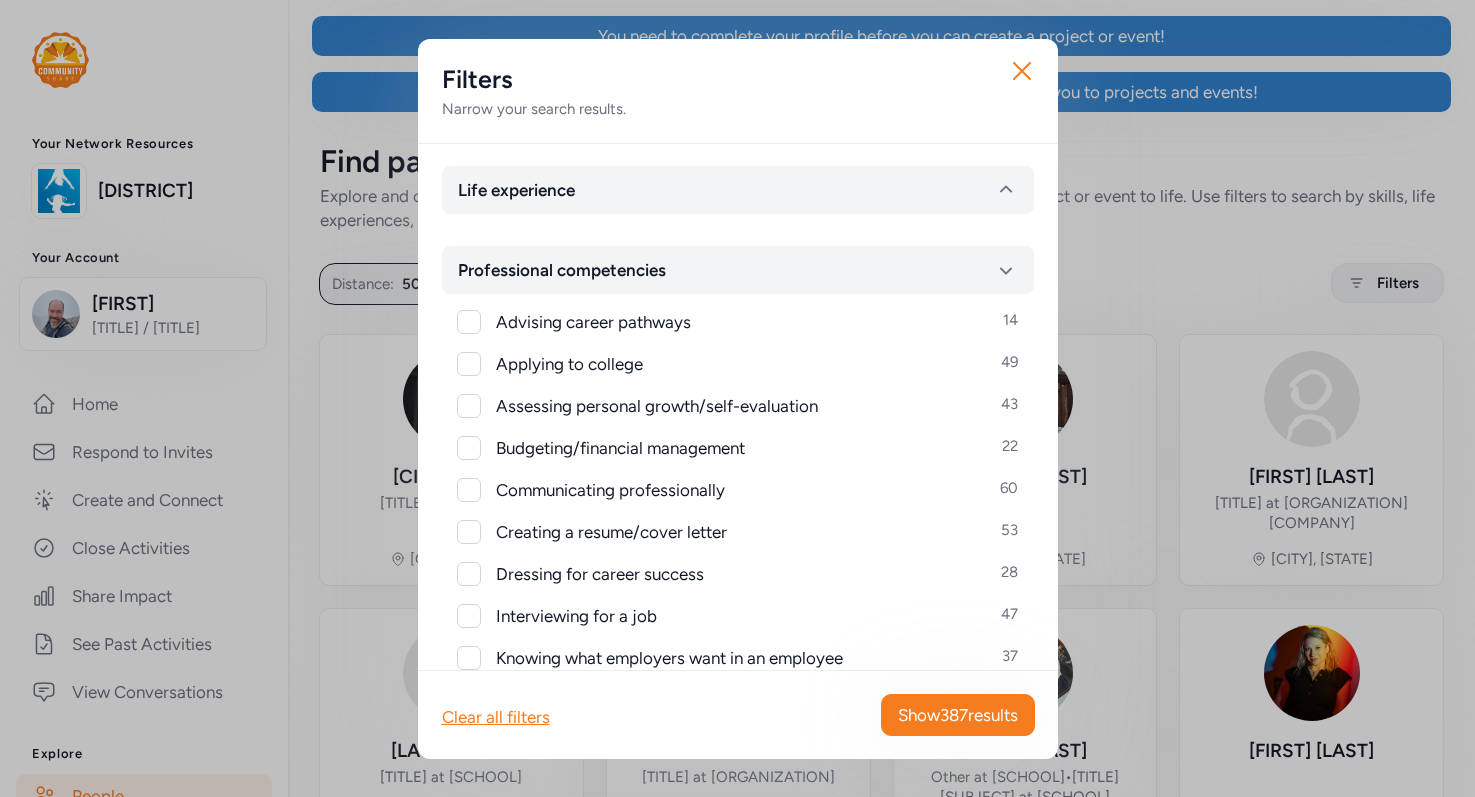 click at bounding box center (469, 448) 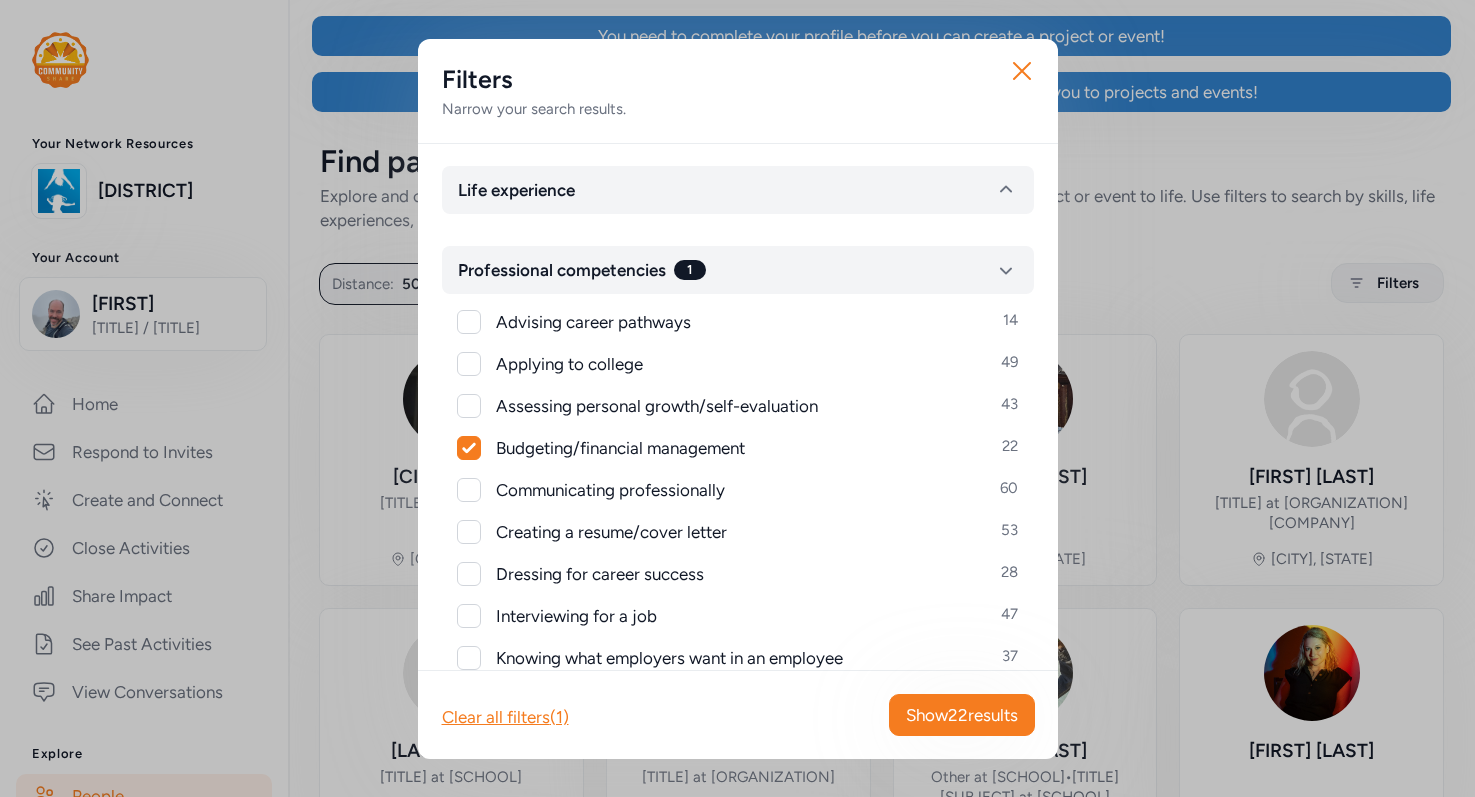 click at bounding box center (469, 574) 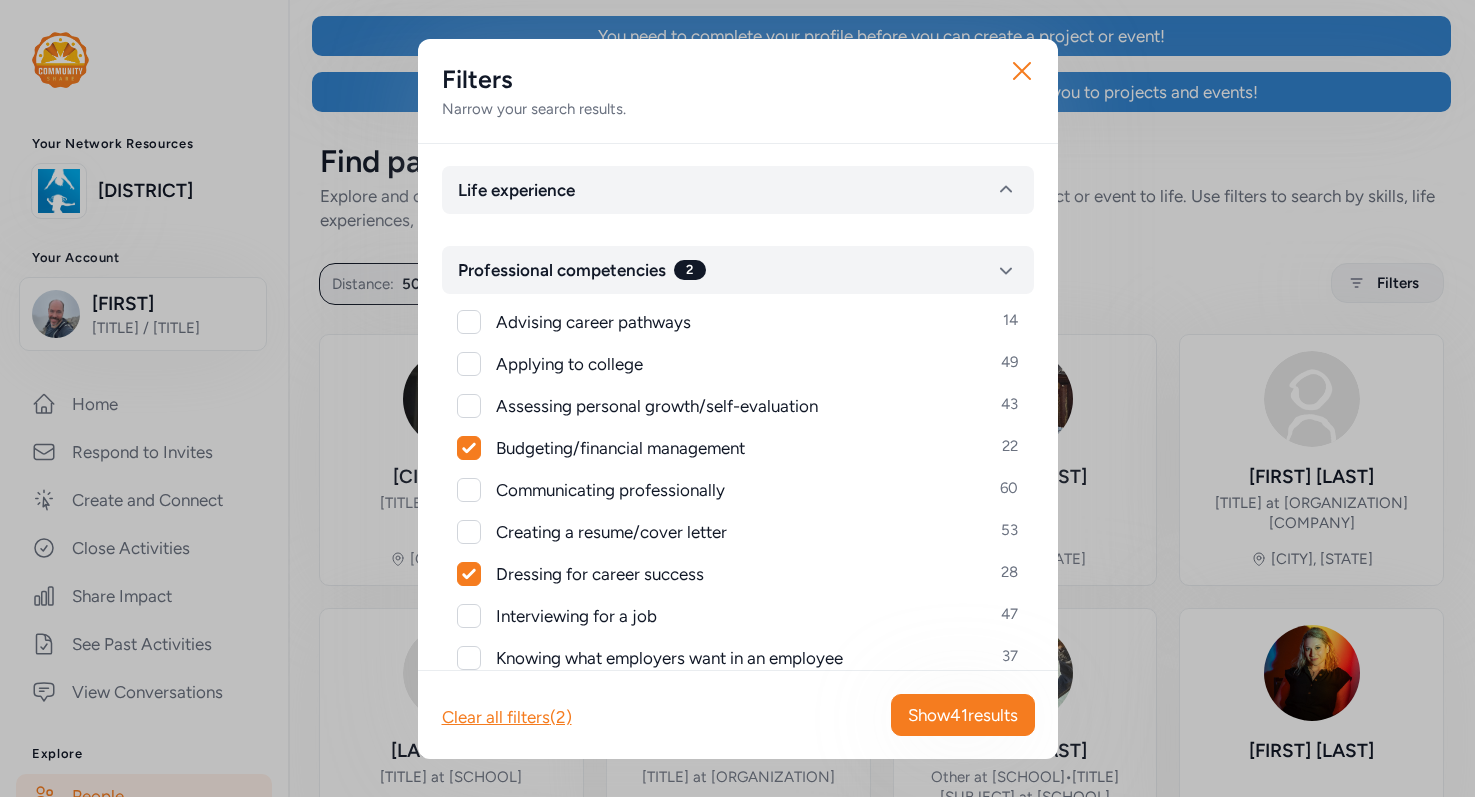 click on "Close Filters Narrow your search results. Search Skills and experience Activities Life experience Professional competencies 2 Advising career pathways 14 Applying to college 49 Assessing personal growth/self-evaluation 43 Budgeting/financial management 22 Communicating professionally 60 Creating a resume/cover letter 53 Dressing for career success 28 Interviewing for a job 47 Knowing what employers want in an employee 37 Leading people 14 Making a good first impression 31 Managing projects 55 Managing time 46 Navigating college life 40 Networking 7 Planning and achieving goals 53 Searching for a job 38 Securing financial aid 13 Starting a business/entrepreneurship 20 Working as a team 57 Working with integrity 27 Youth types Clear all filters  (2) Show  41  results" at bounding box center [737, 398] 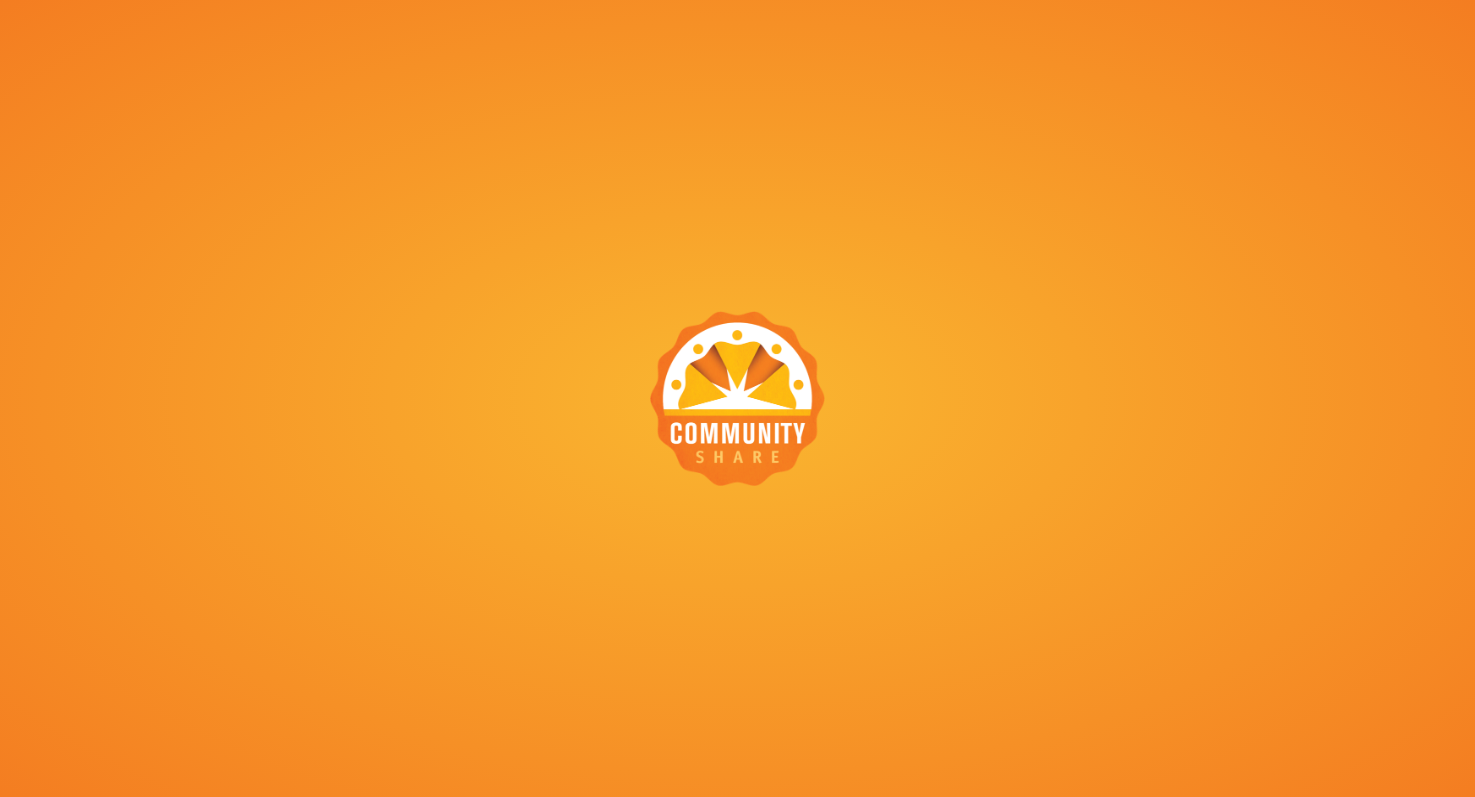 scroll, scrollTop: 0, scrollLeft: 0, axis: both 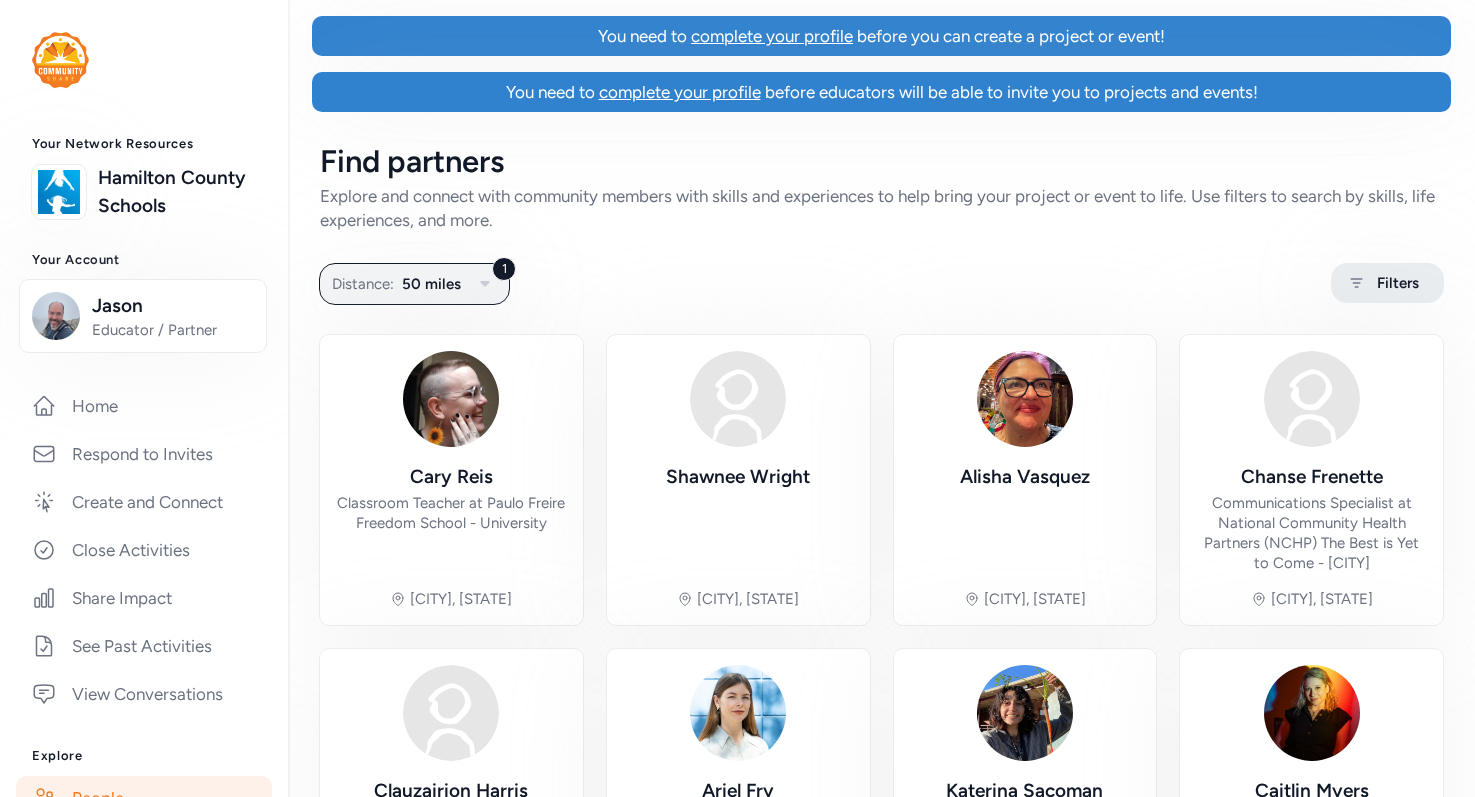 click on "Filters" at bounding box center [1398, 283] 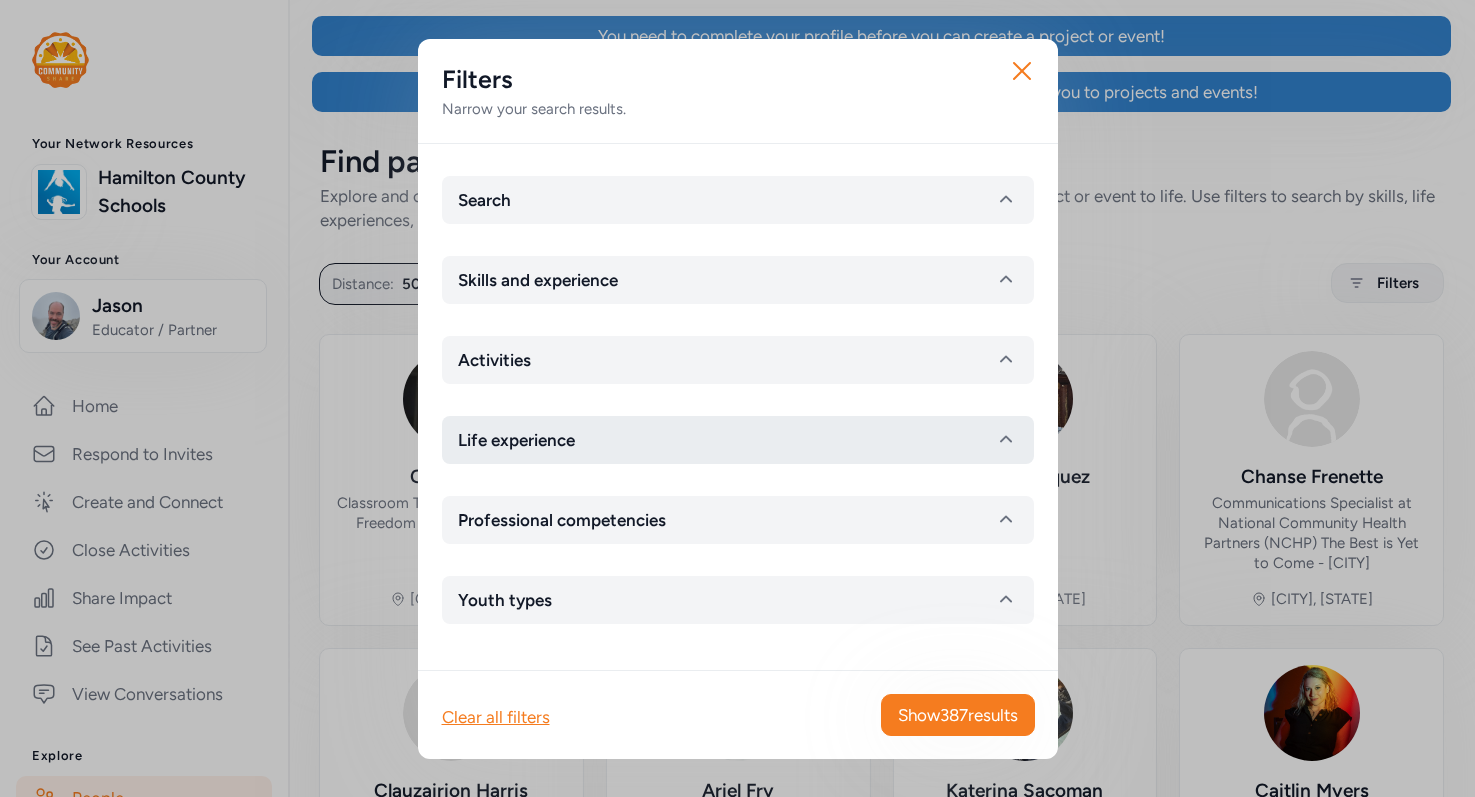 click on "Life experience" at bounding box center [516, 440] 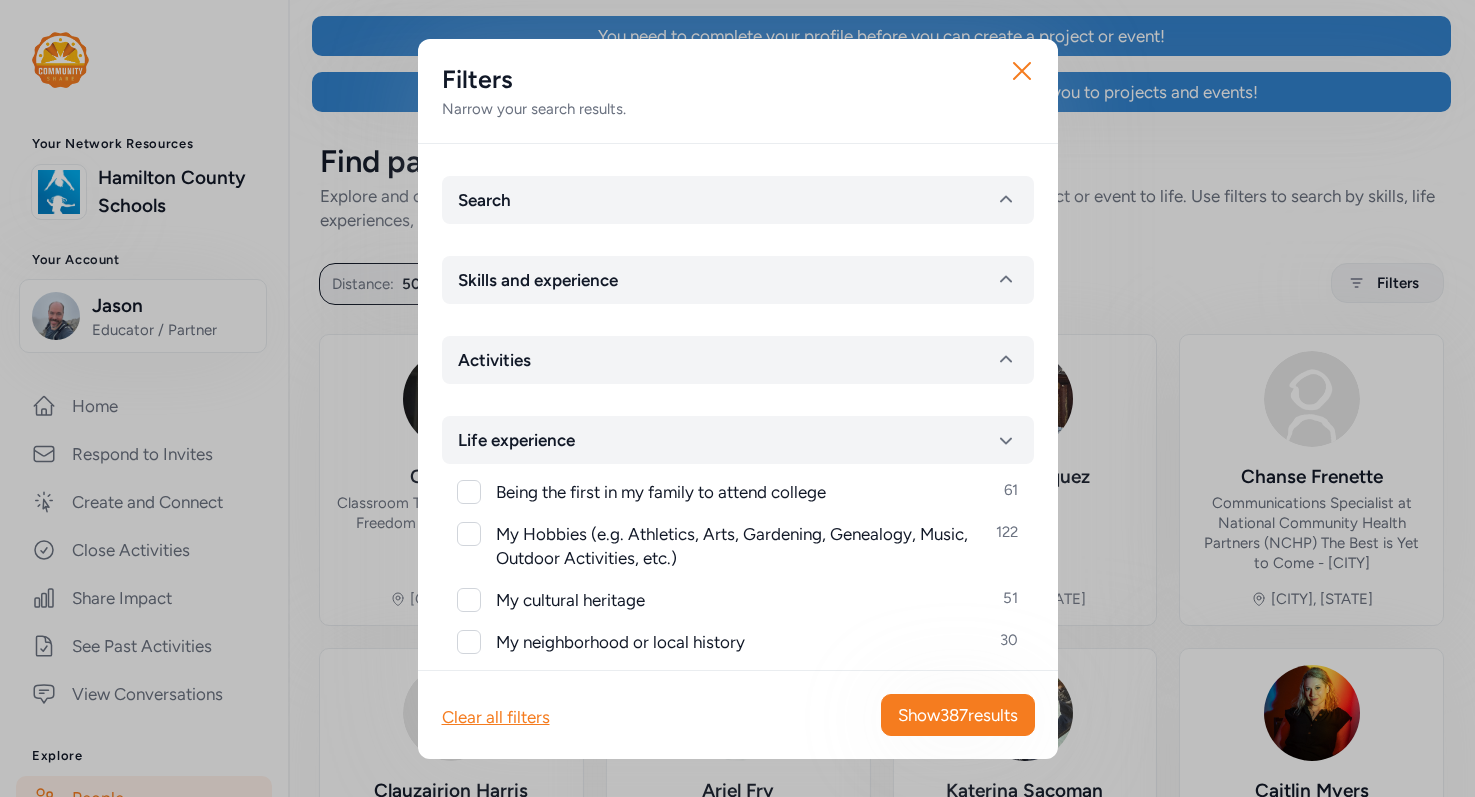 click at bounding box center [469, 534] 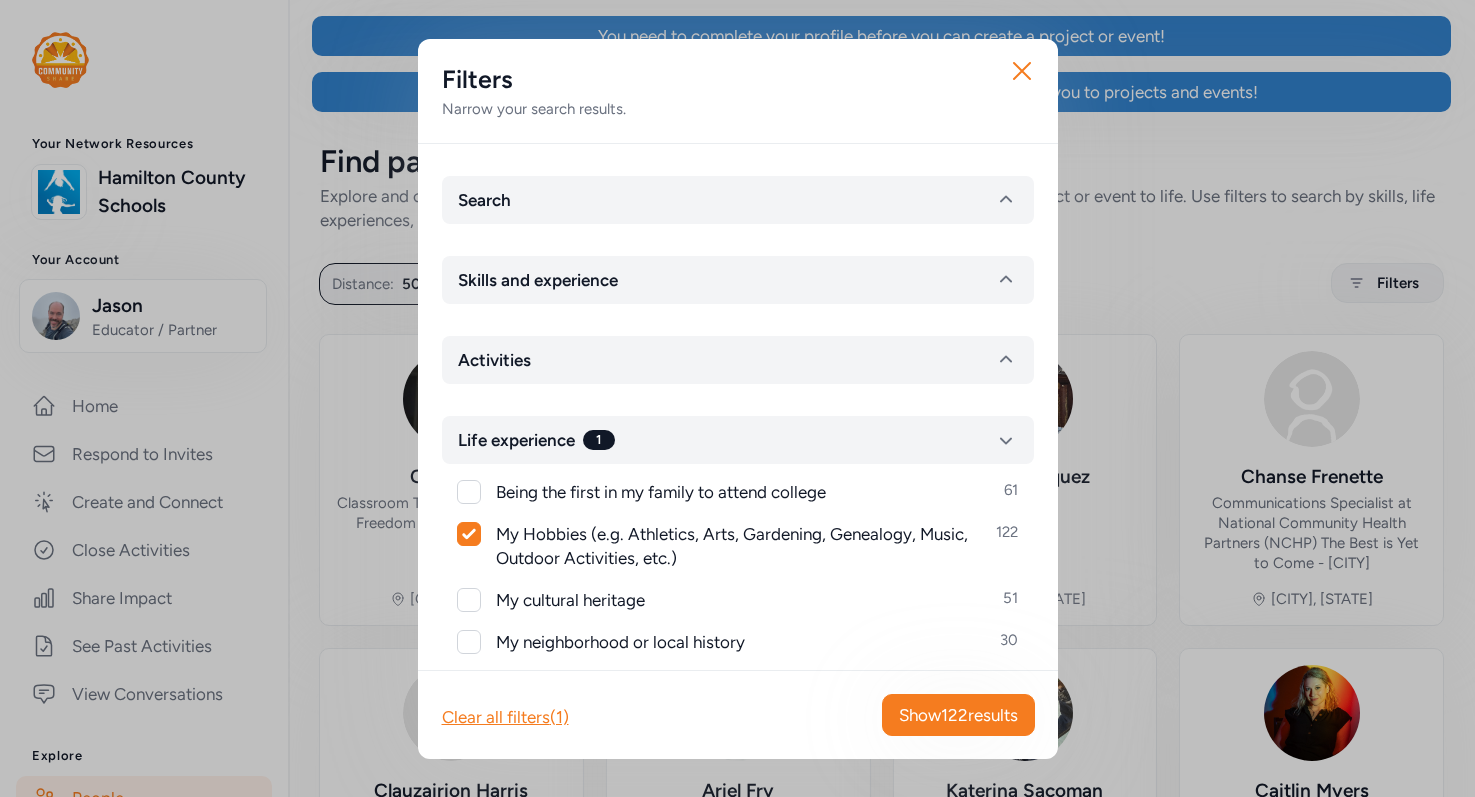 click at bounding box center [469, 600] 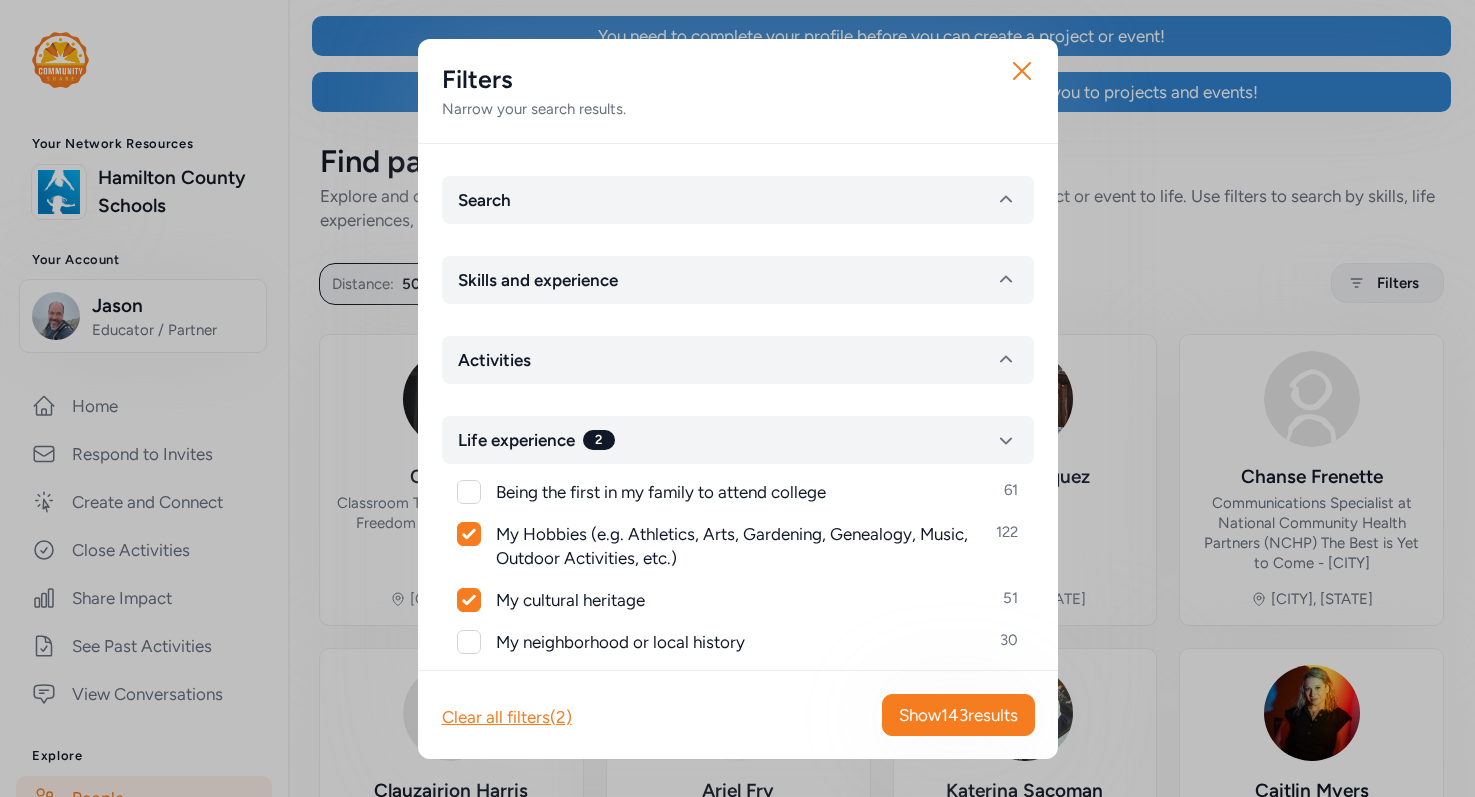 click 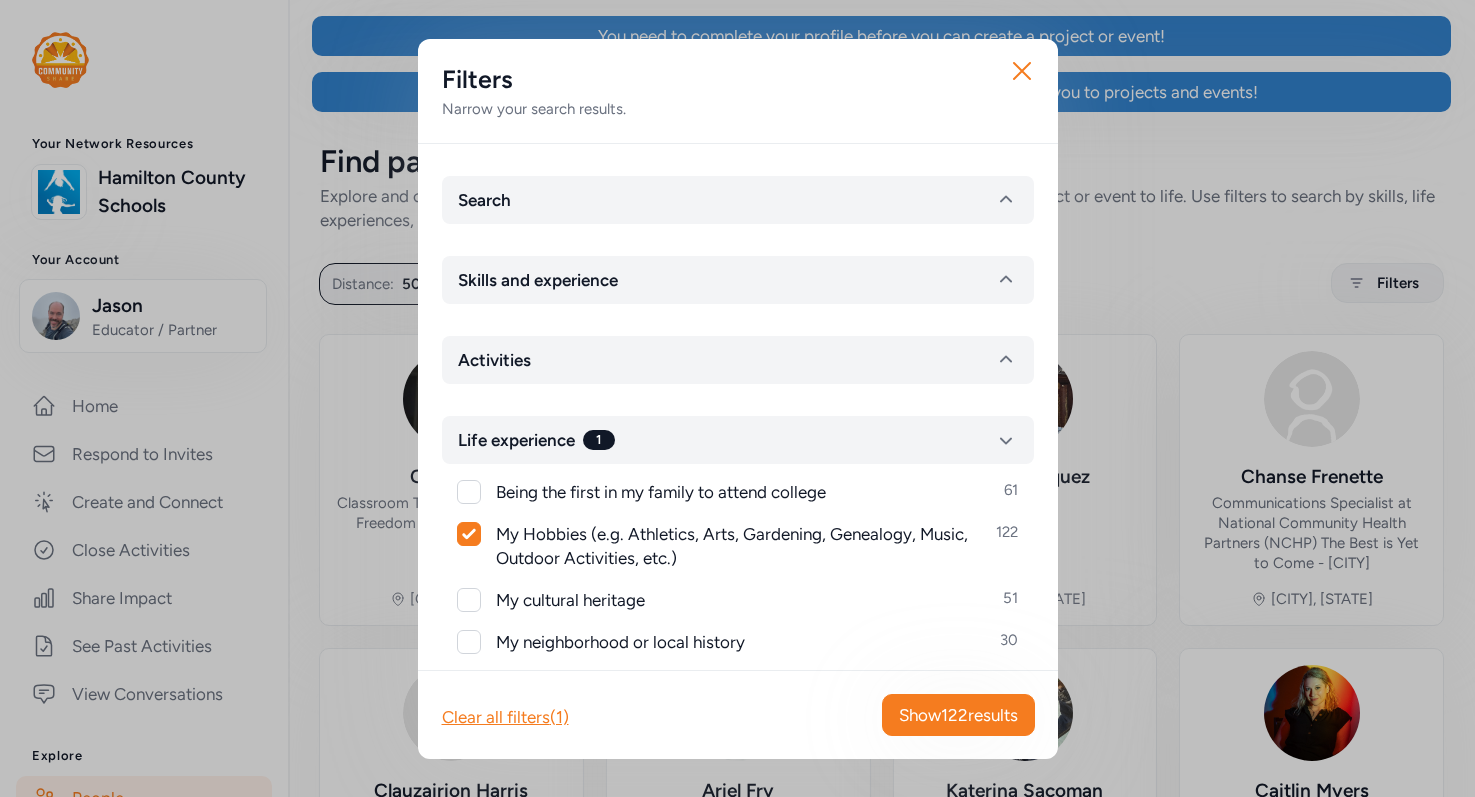 click 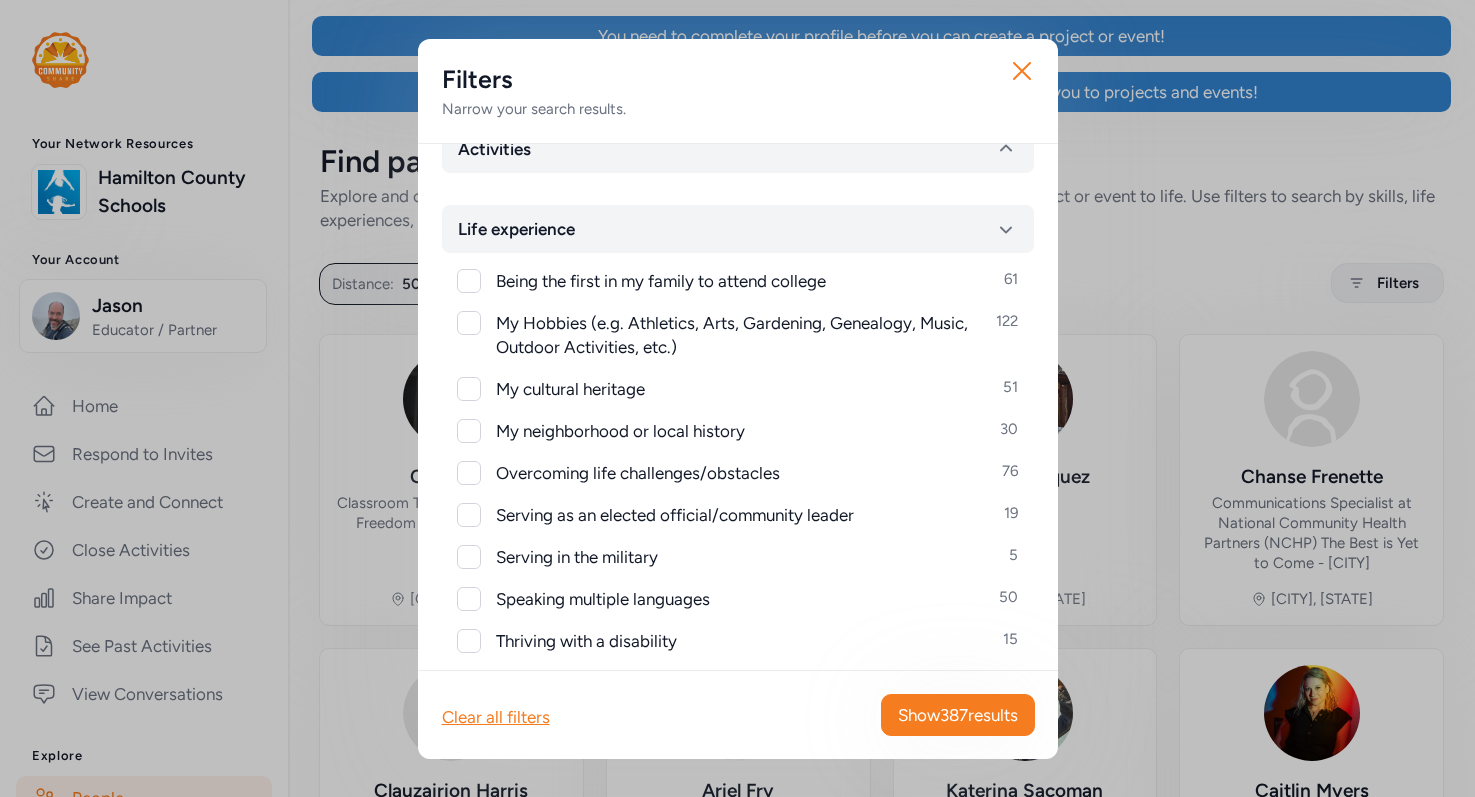 scroll, scrollTop: 252, scrollLeft: 0, axis: vertical 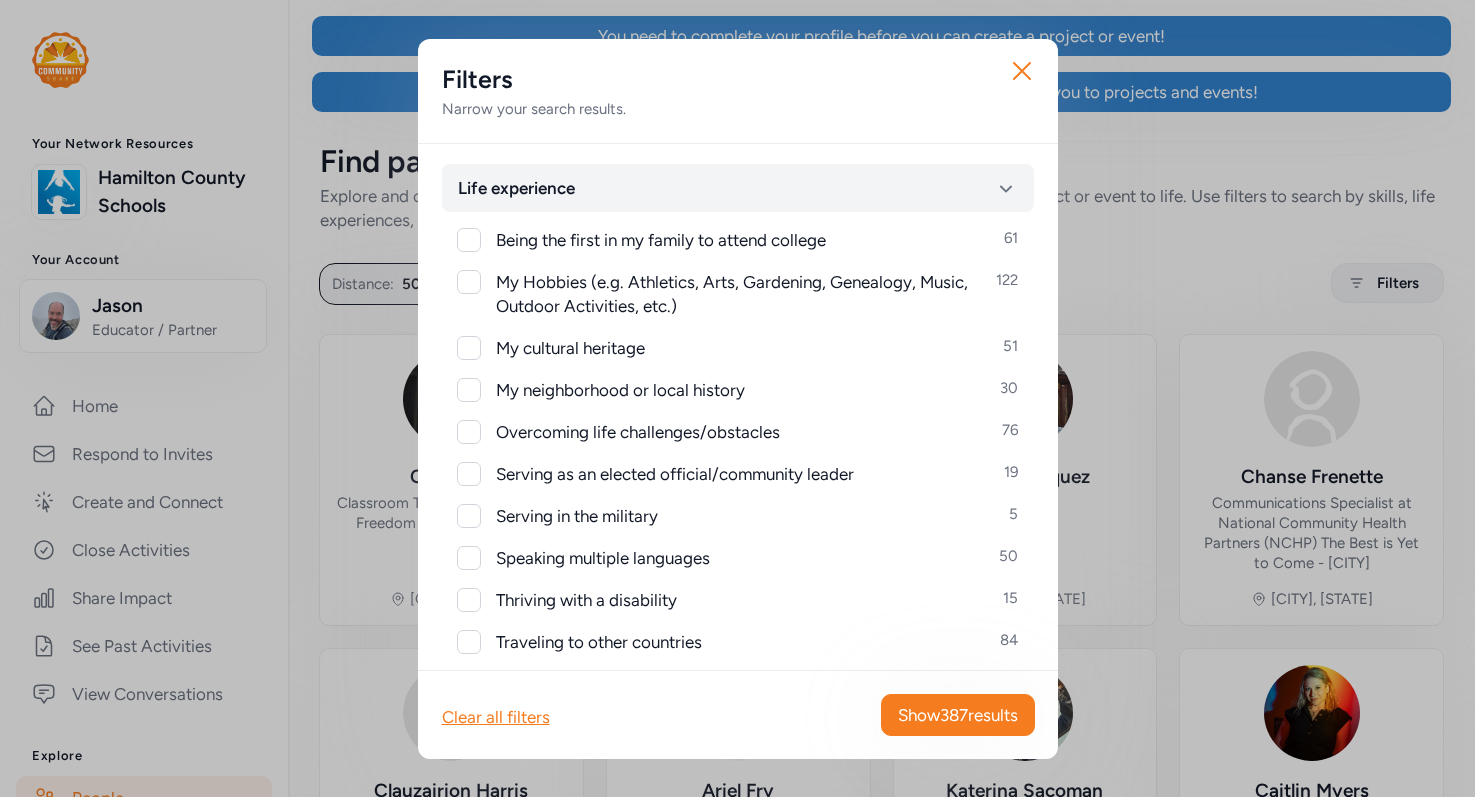 click at bounding box center [469, 558] 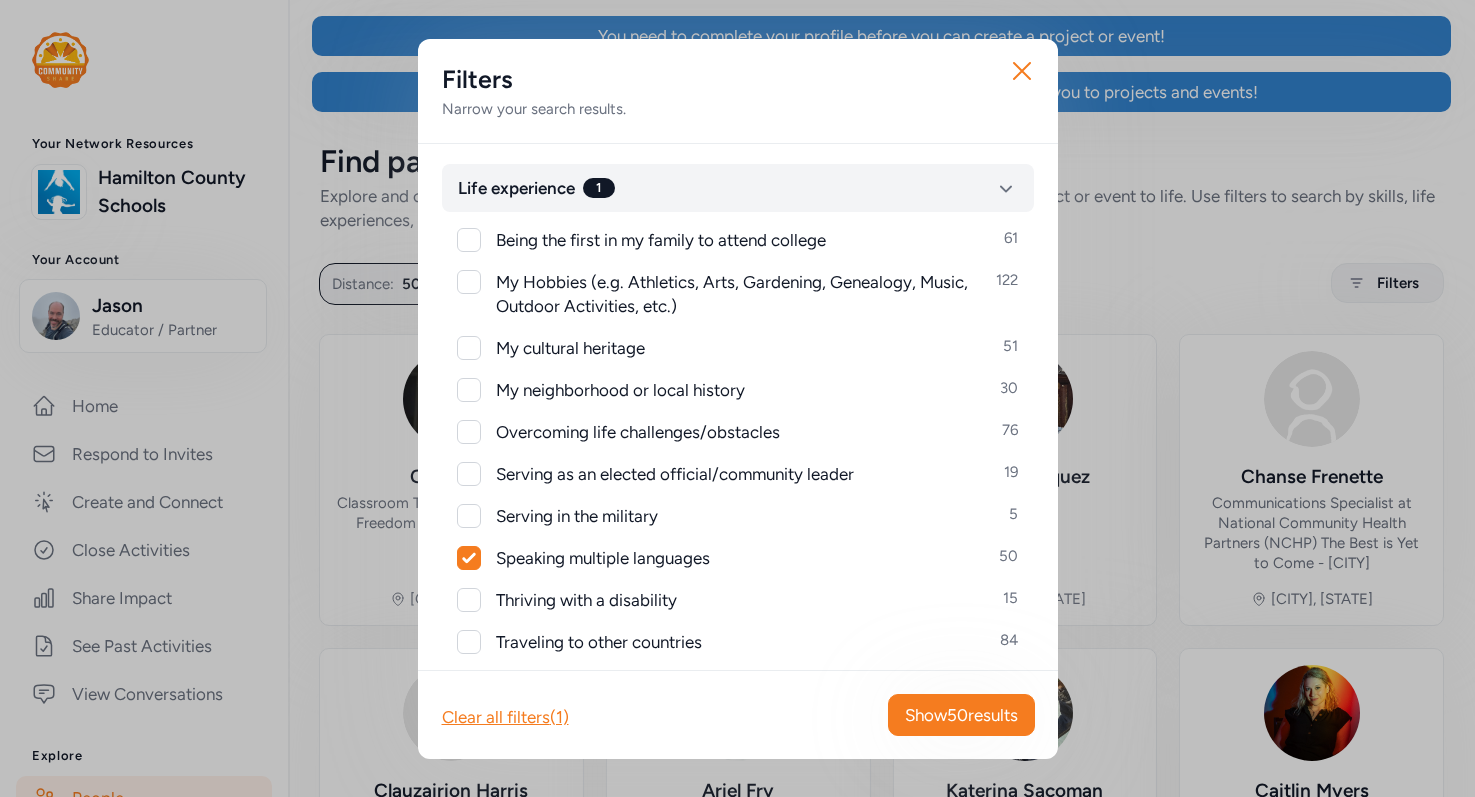 scroll, scrollTop: 446, scrollLeft: 0, axis: vertical 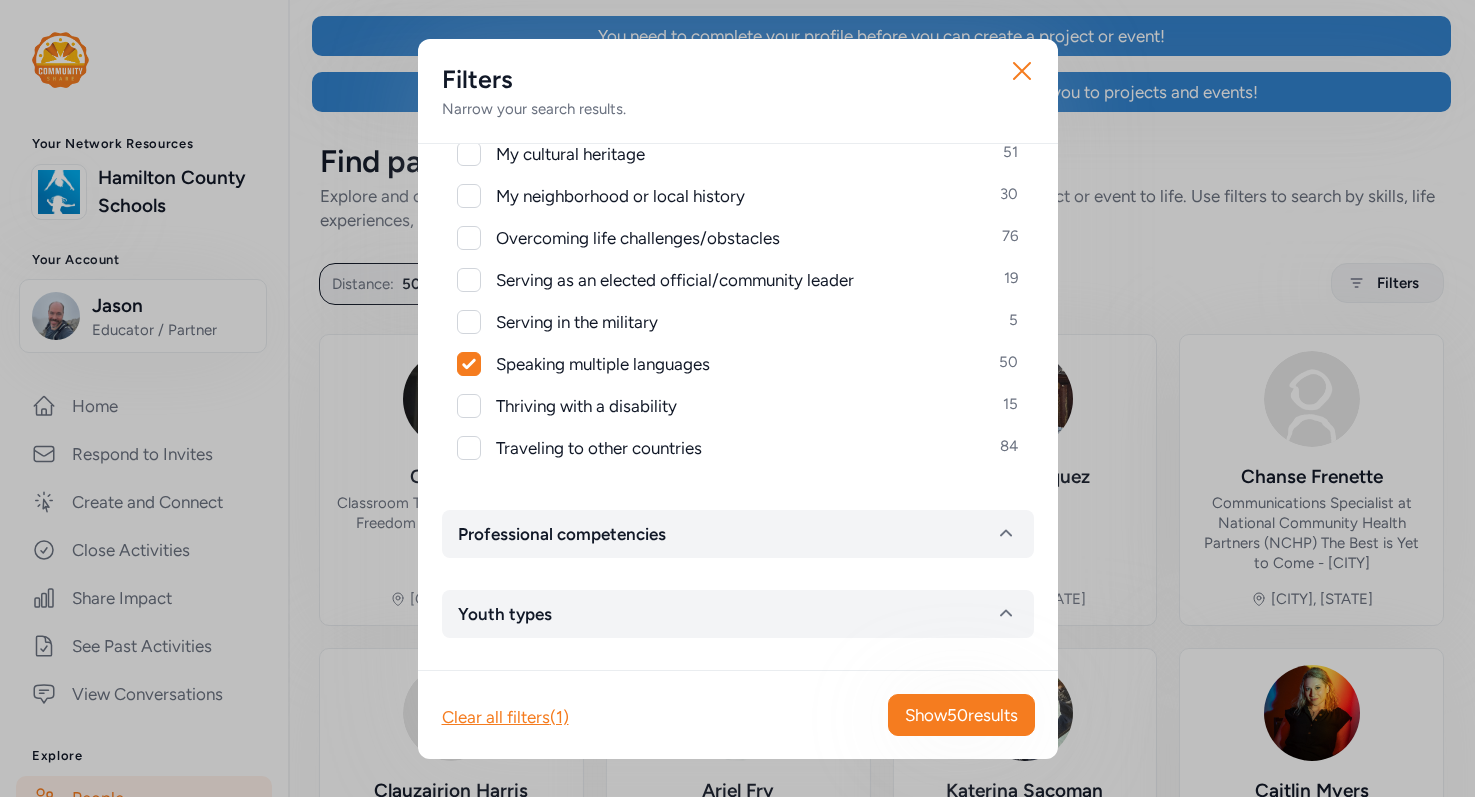 click at bounding box center [469, 448] 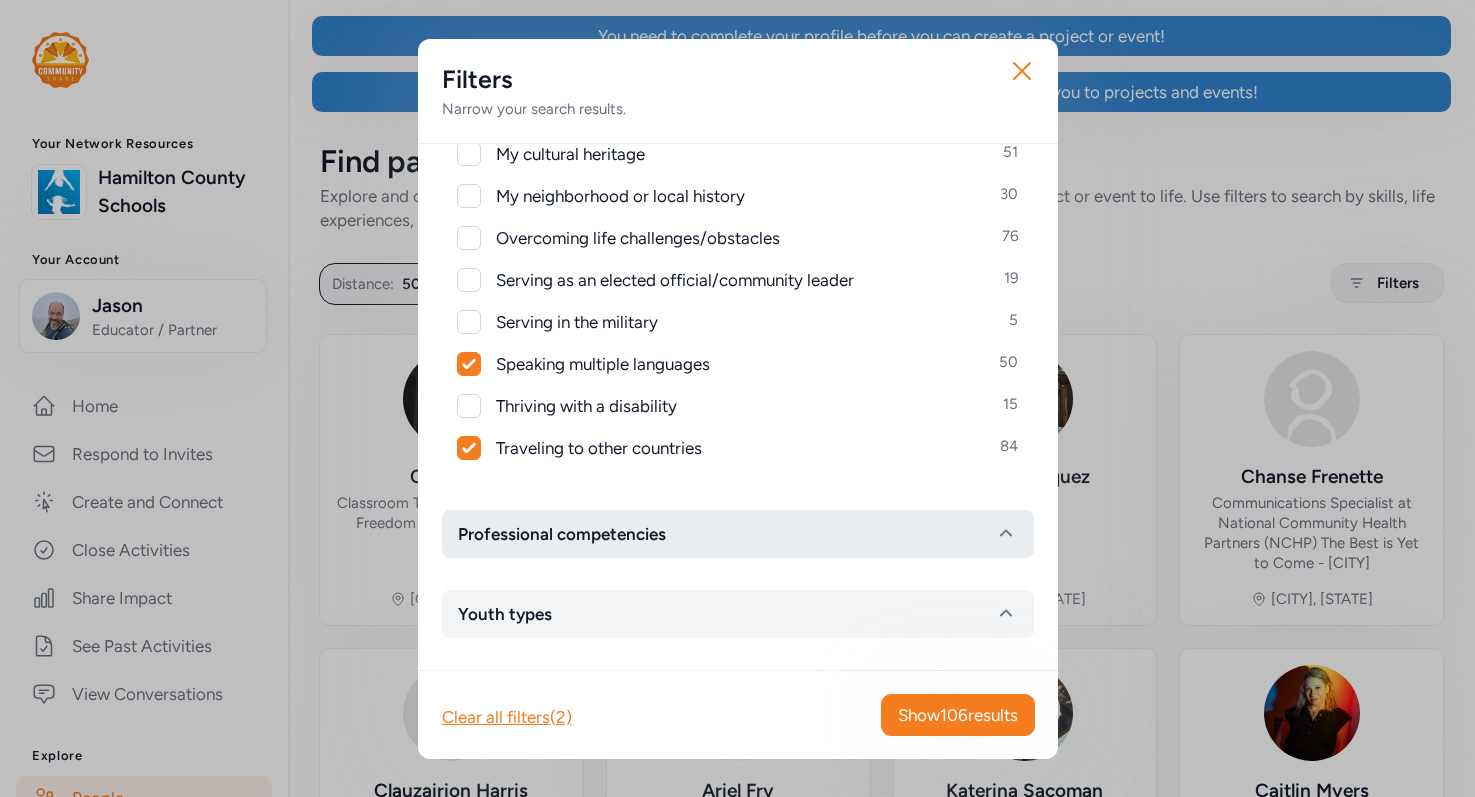 click on "Professional competencies" at bounding box center [562, 534] 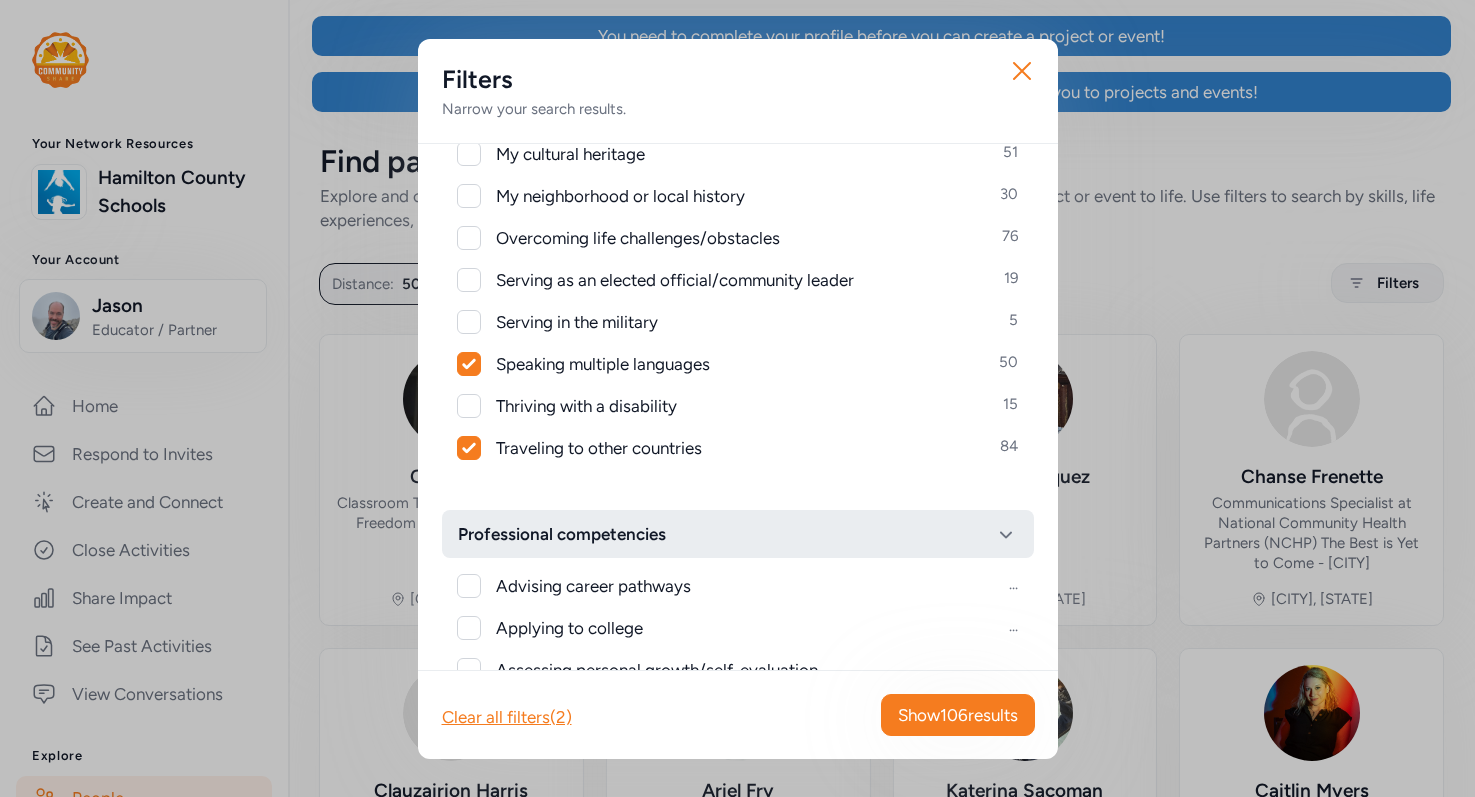 scroll, scrollTop: 1344, scrollLeft: 0, axis: vertical 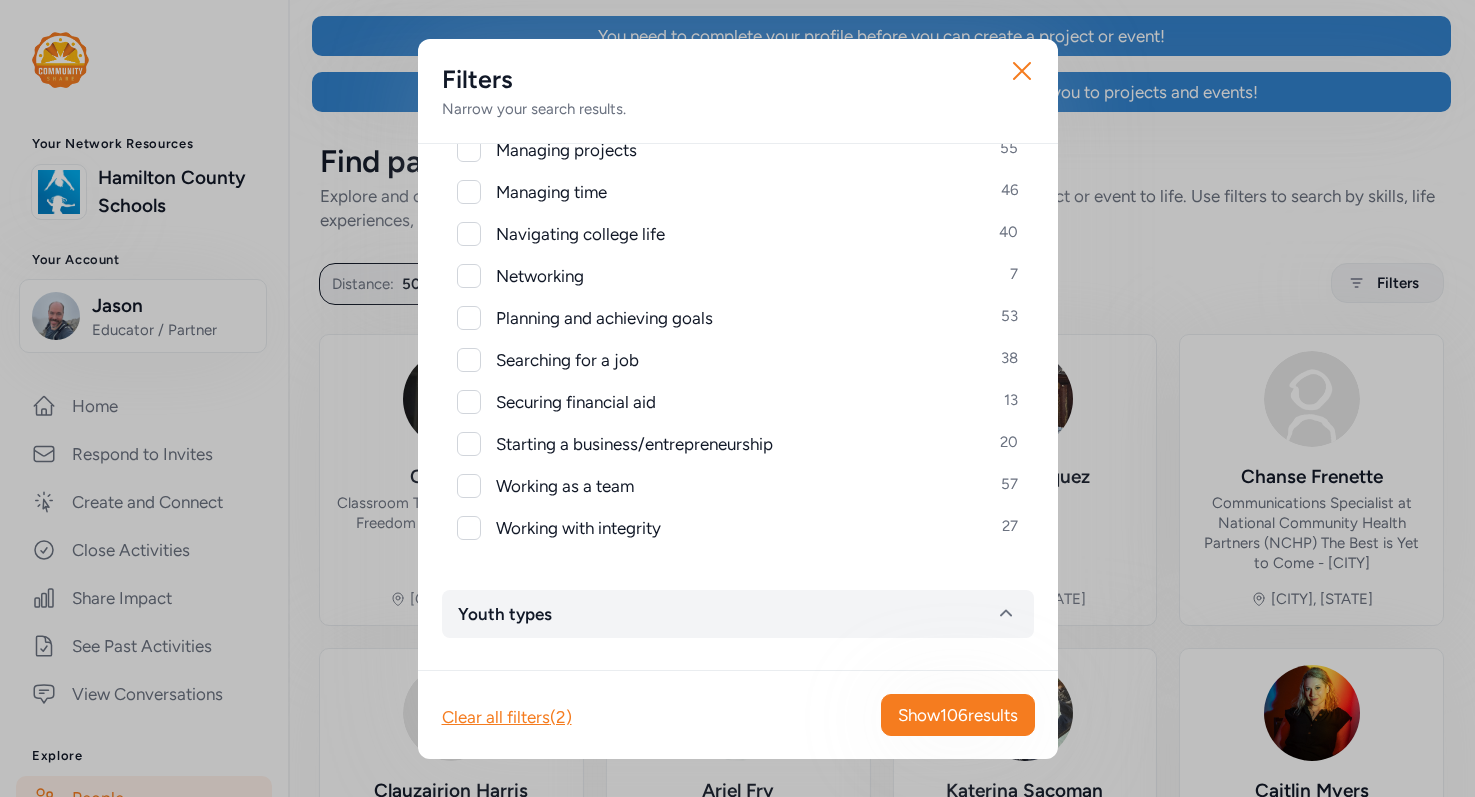 click at bounding box center (469, 318) 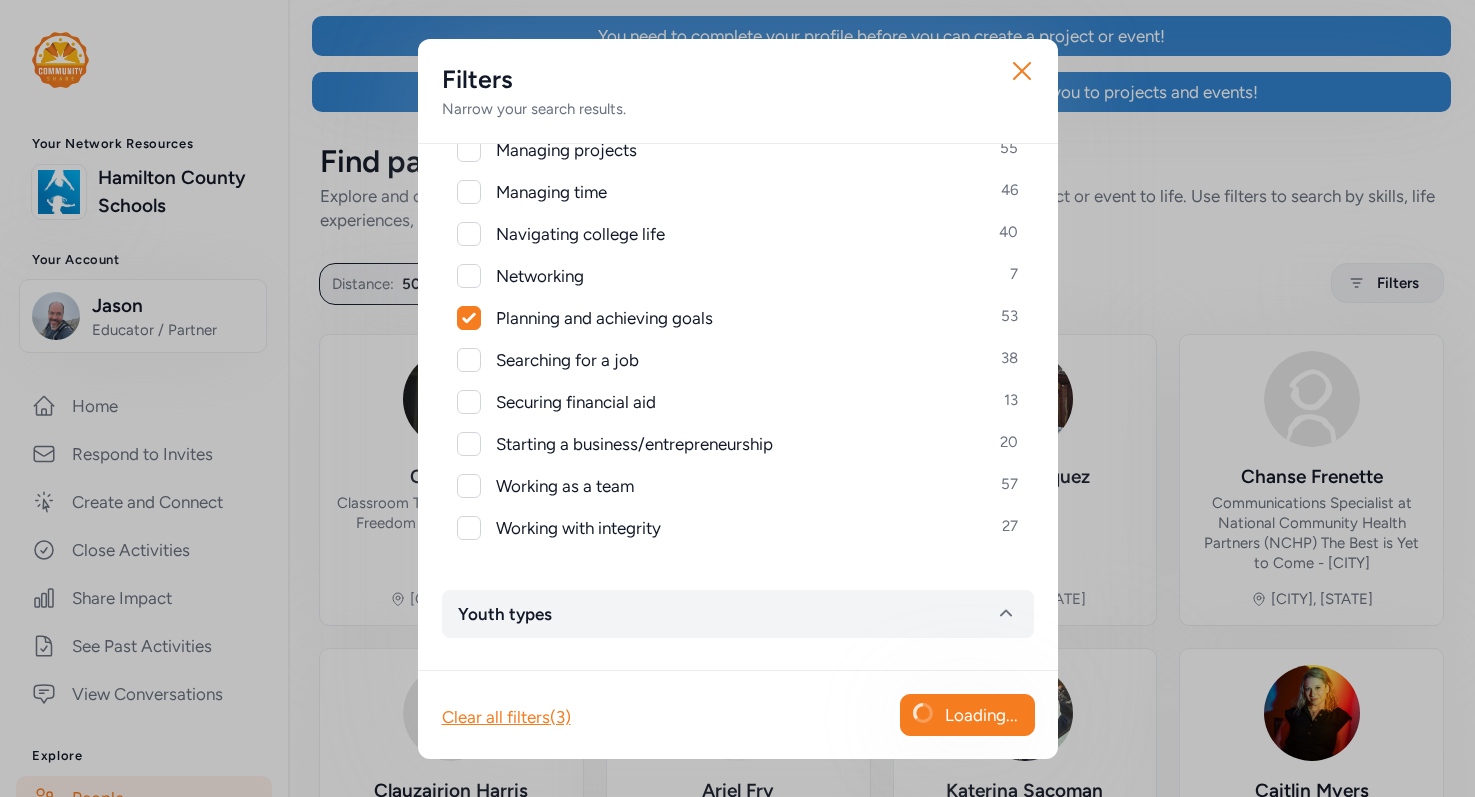 click at bounding box center [469, 360] 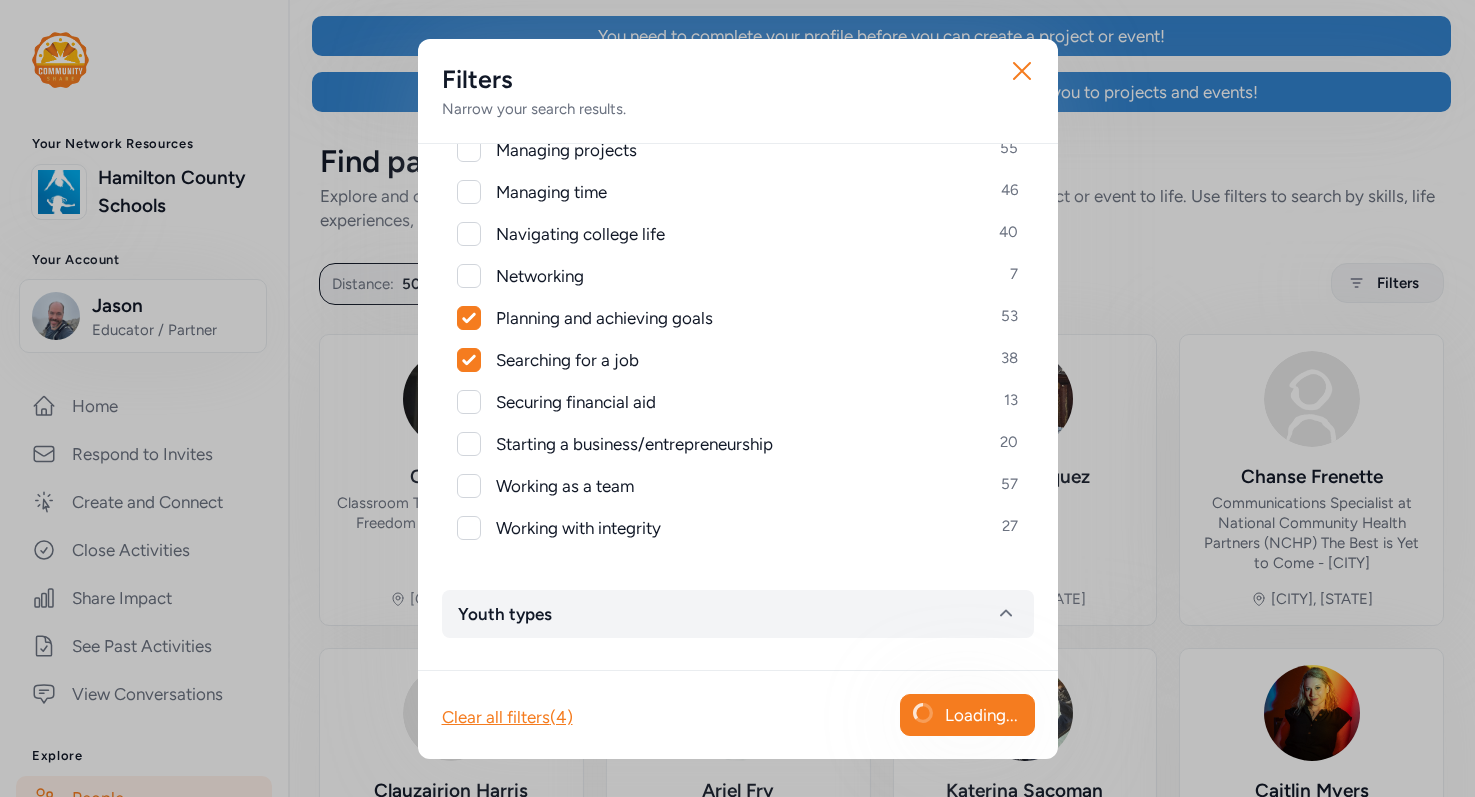 click at bounding box center [469, 402] 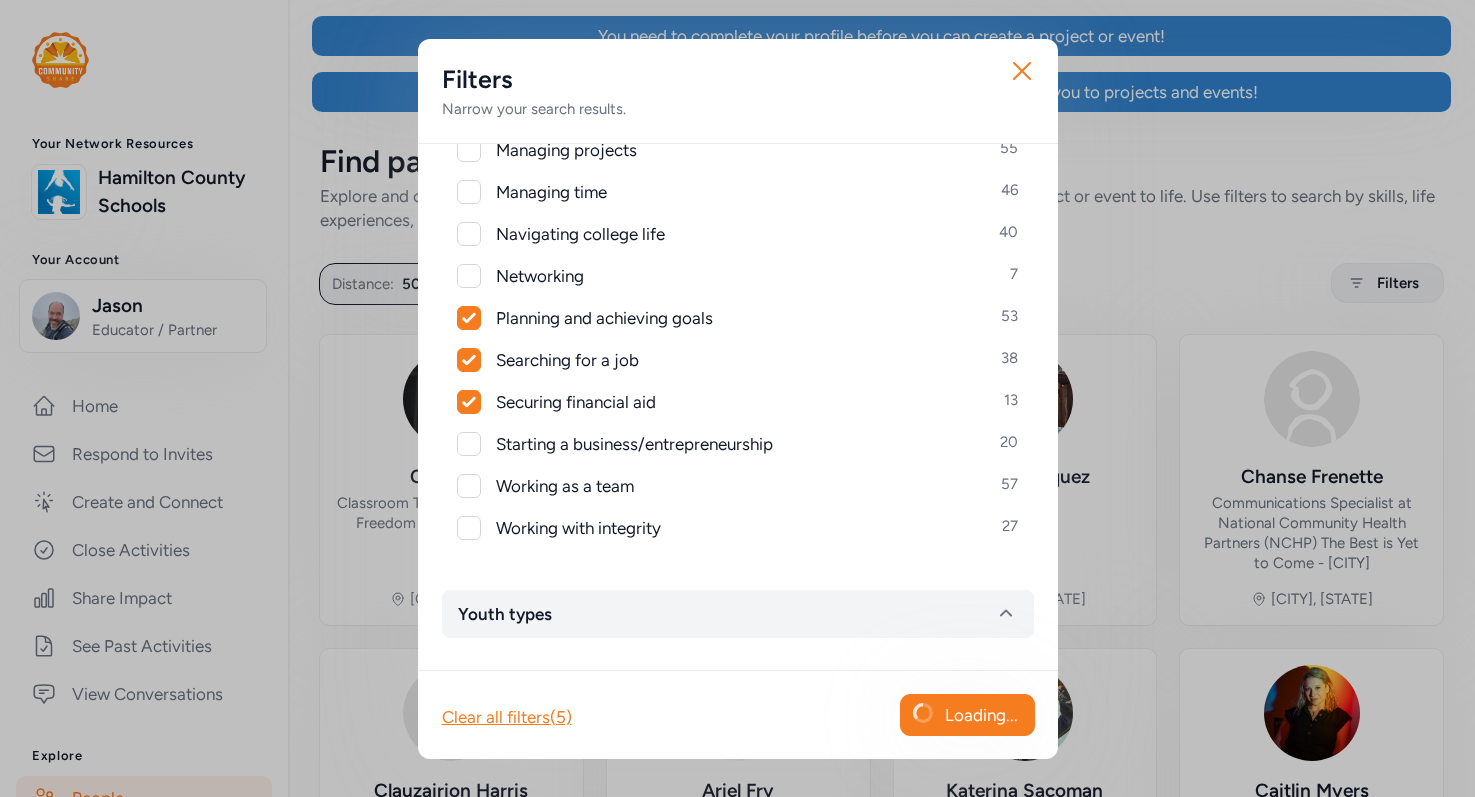click at bounding box center [469, 444] 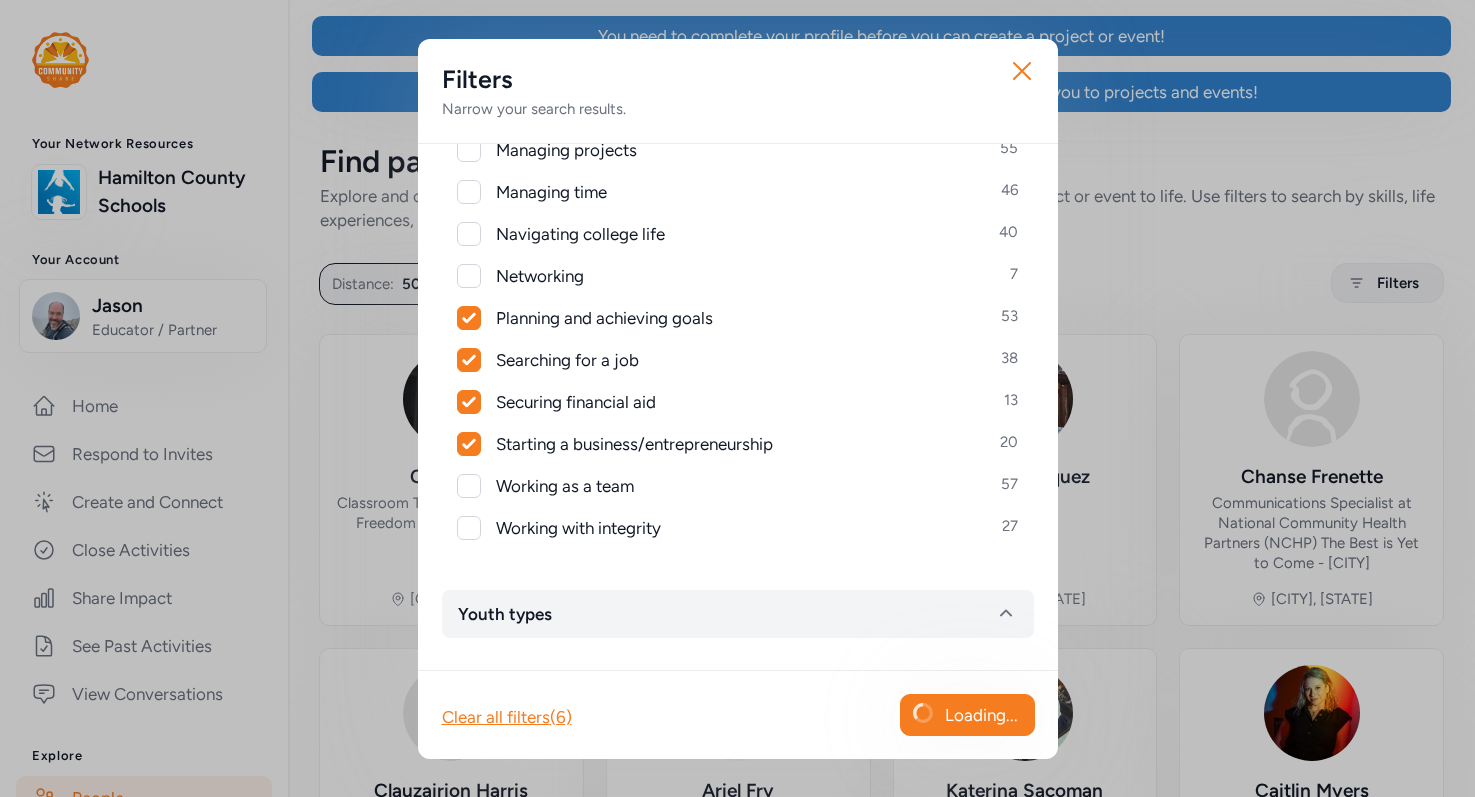 click at bounding box center [469, 486] 